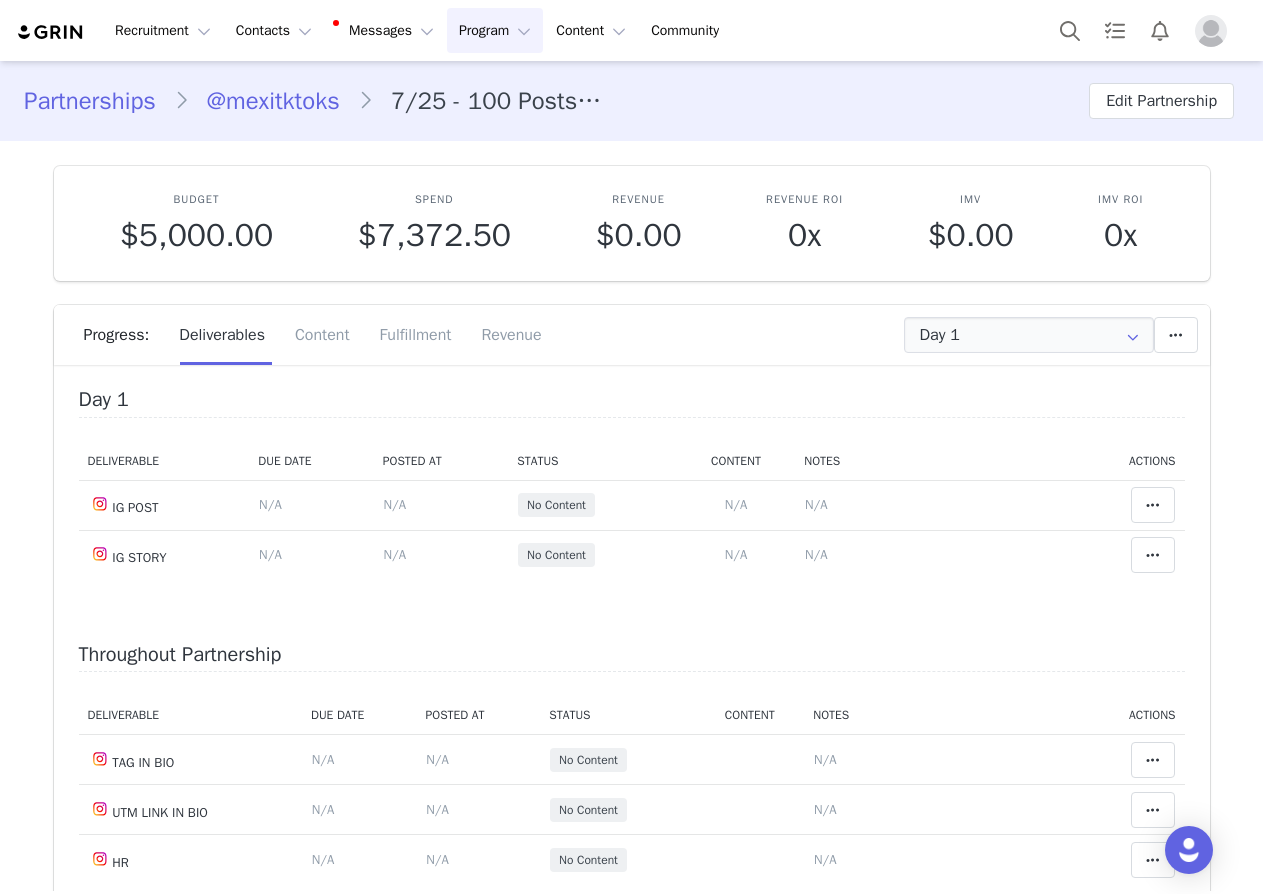 scroll, scrollTop: 0, scrollLeft: 0, axis: both 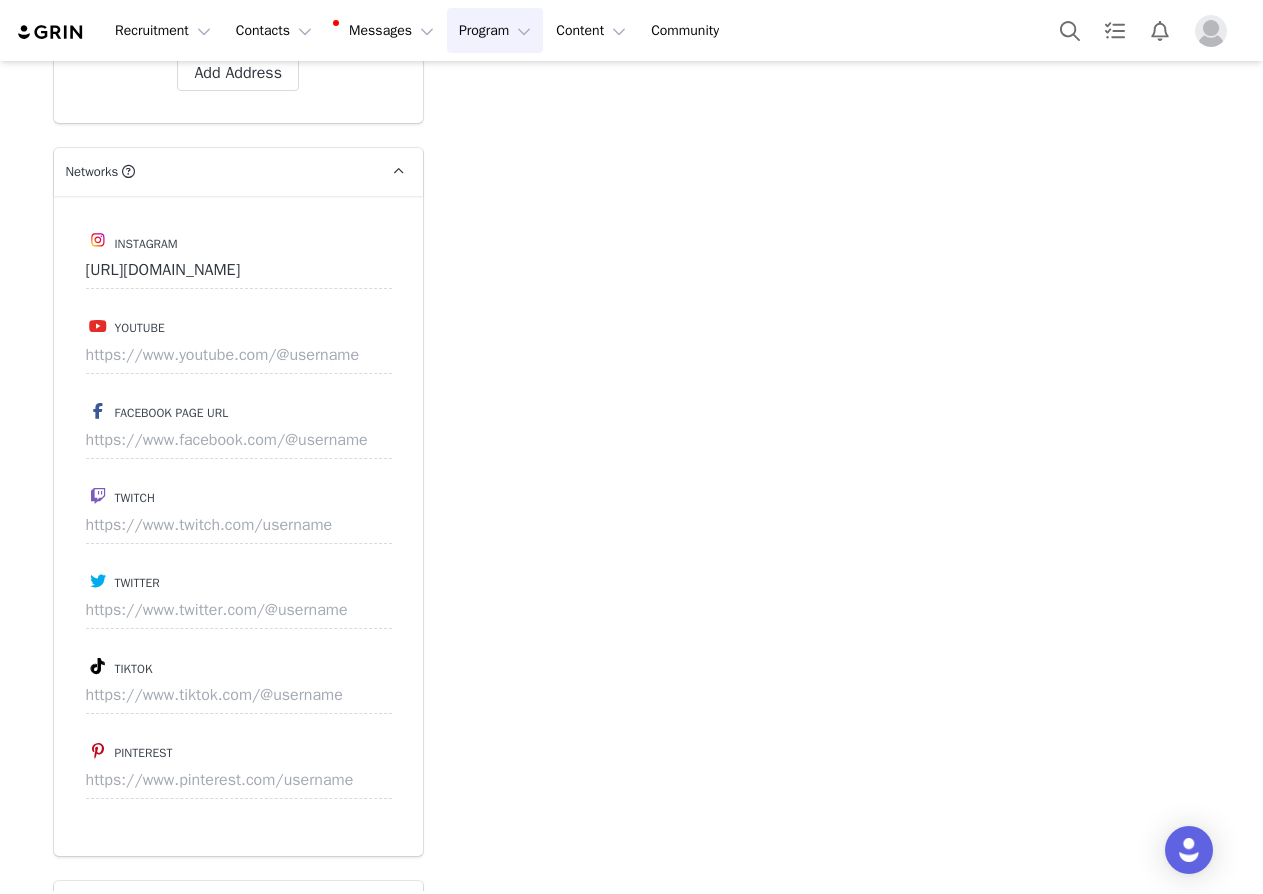 click on "https://www.instagram.com/mextiktoks/" at bounding box center [239, 271] 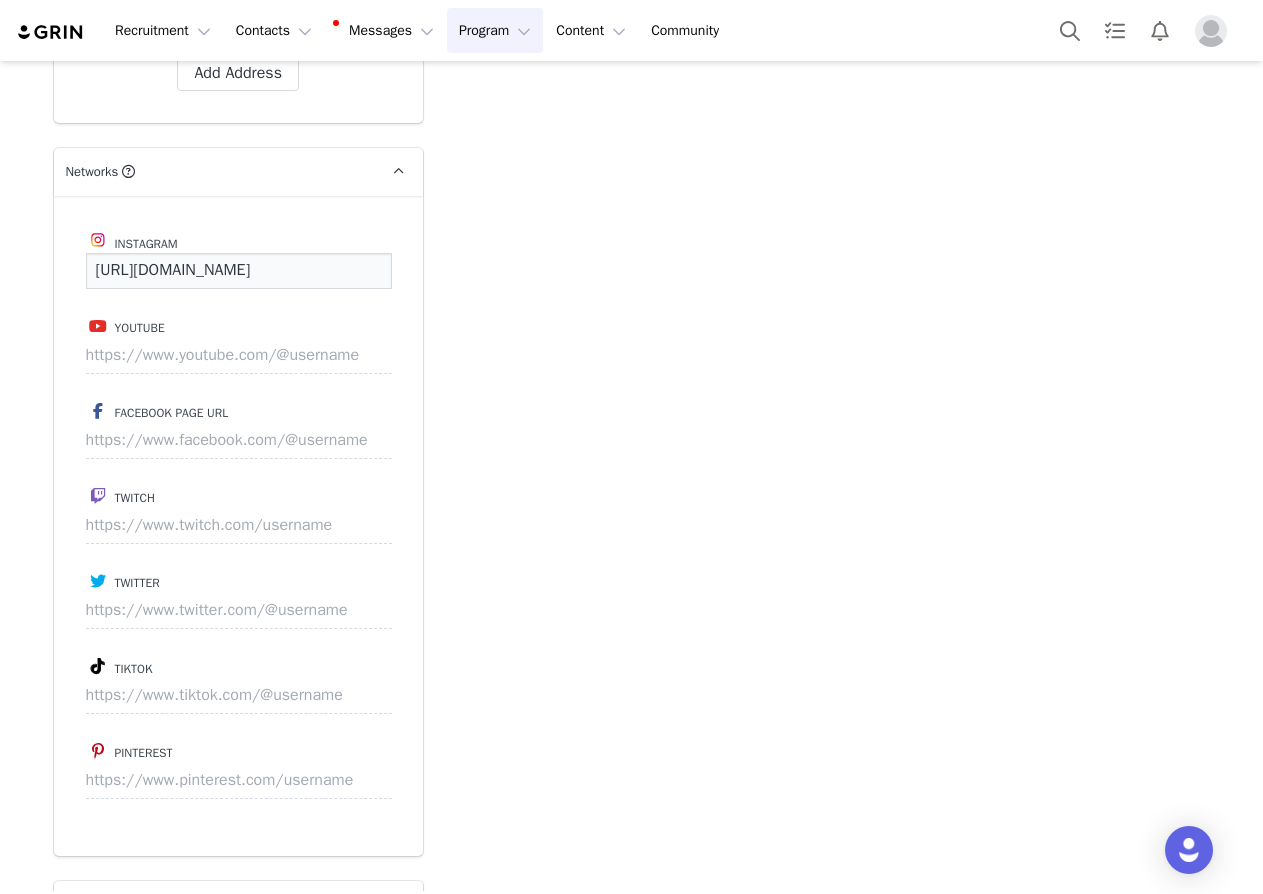 click on "https://www.instagram.com/mextiktoks/" at bounding box center [239, 271] 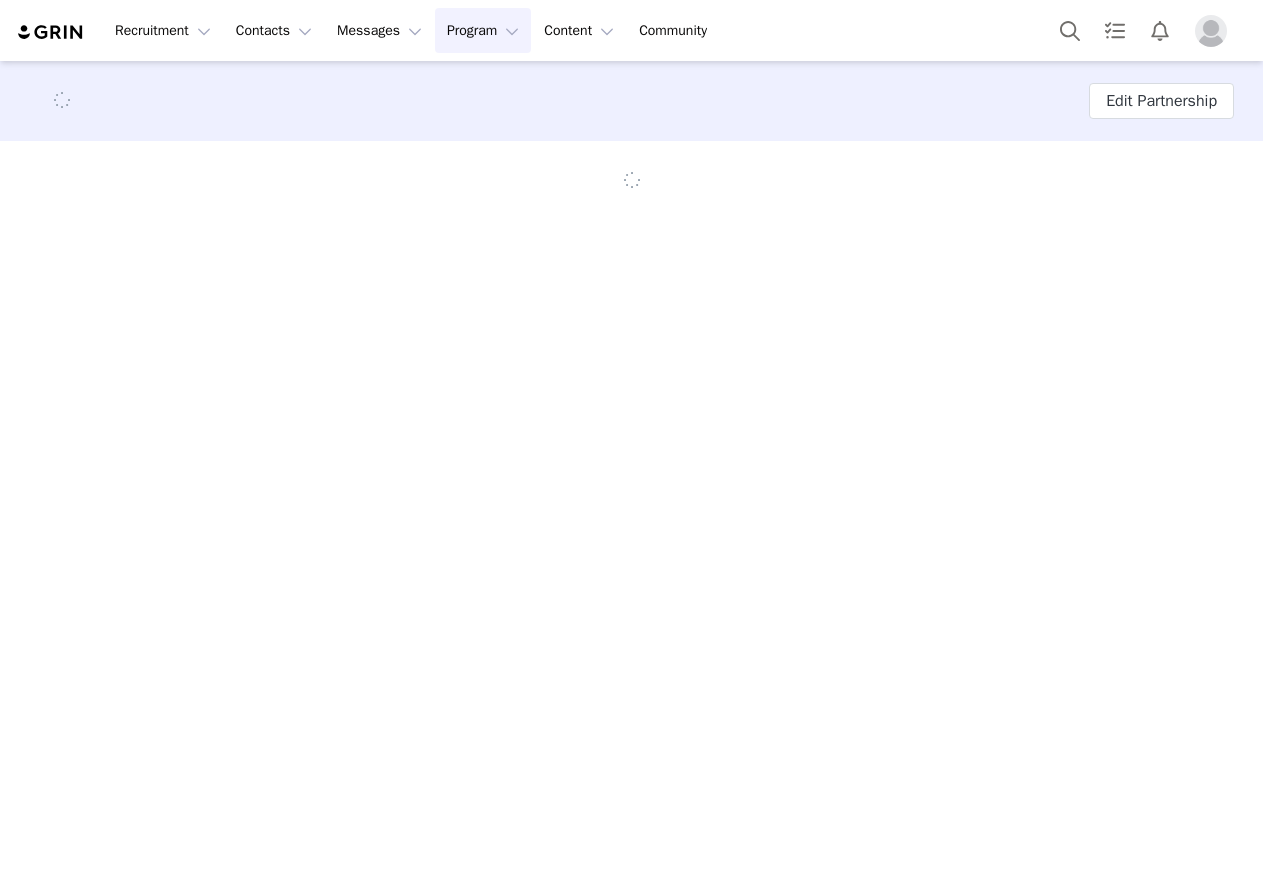 scroll, scrollTop: 0, scrollLeft: 0, axis: both 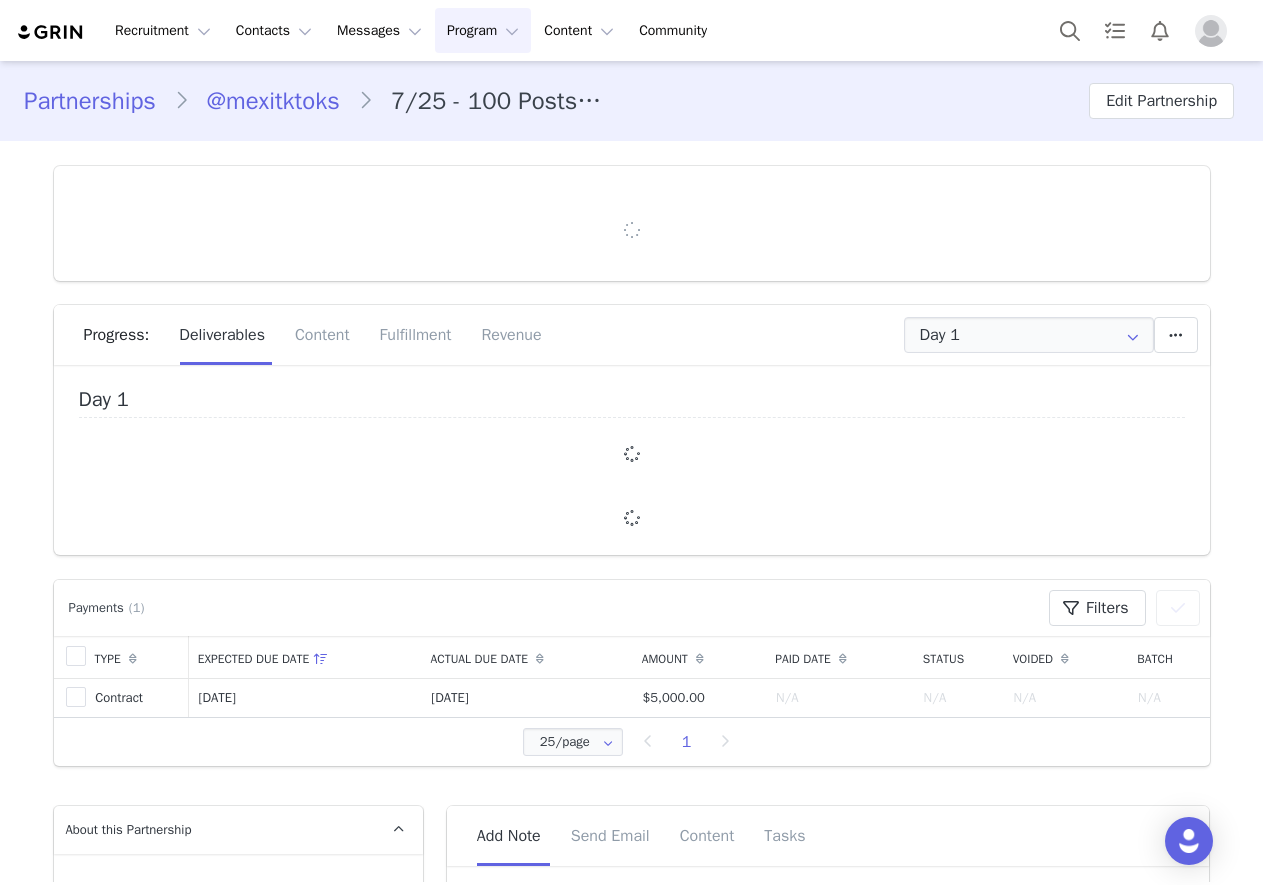 type on "+1 ([GEOGRAPHIC_DATA])" 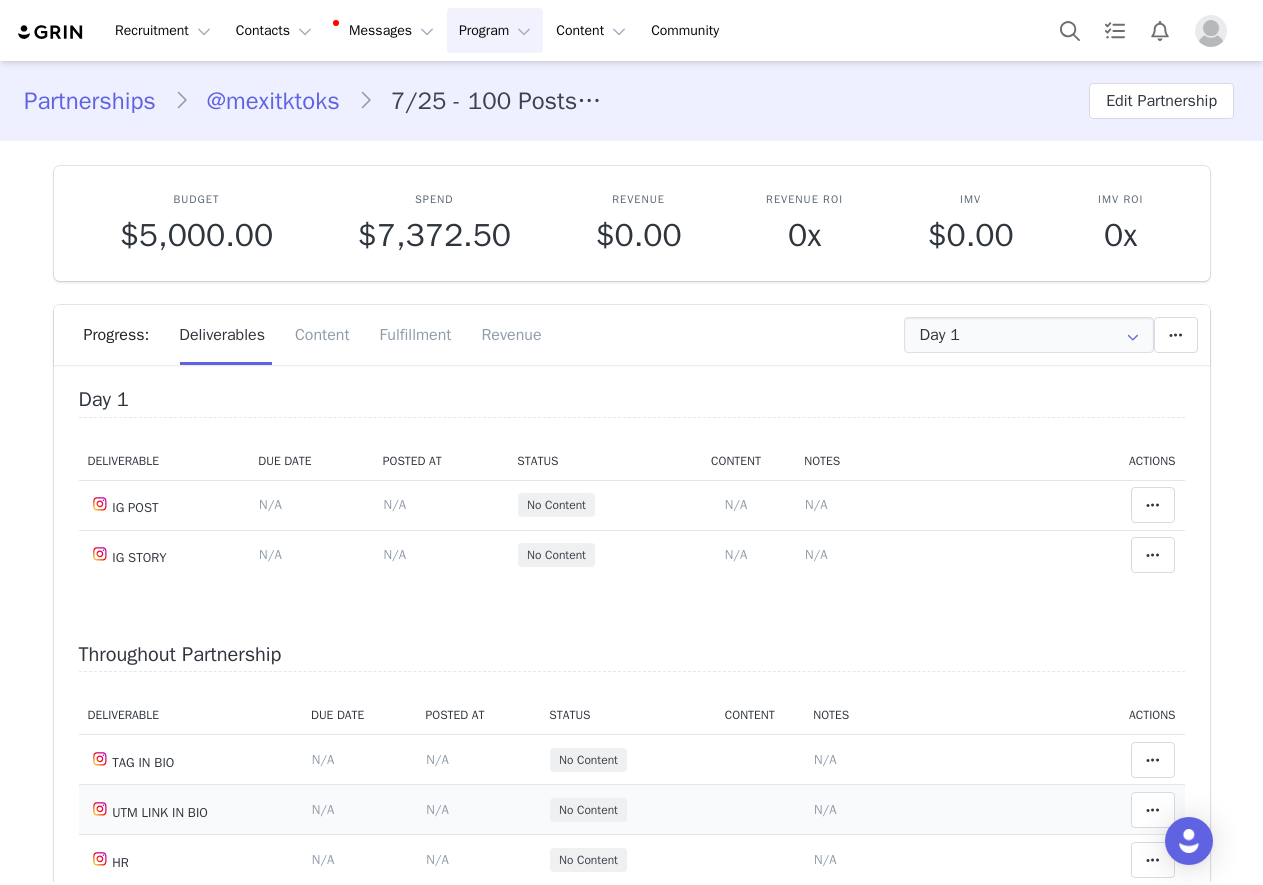 scroll, scrollTop: 400, scrollLeft: 0, axis: vertical 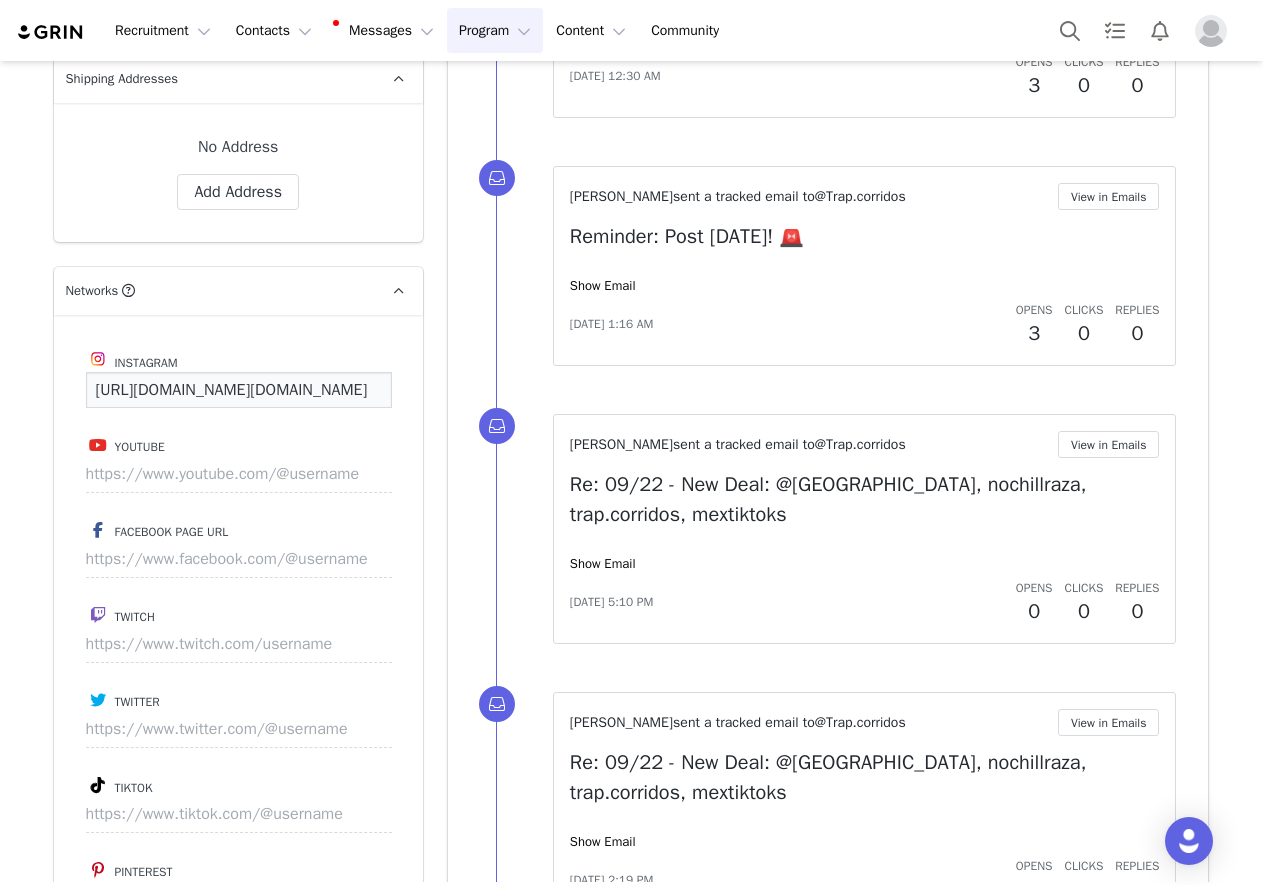 click on "https://www.instagram.com/trap.corridos/" at bounding box center (239, 390) 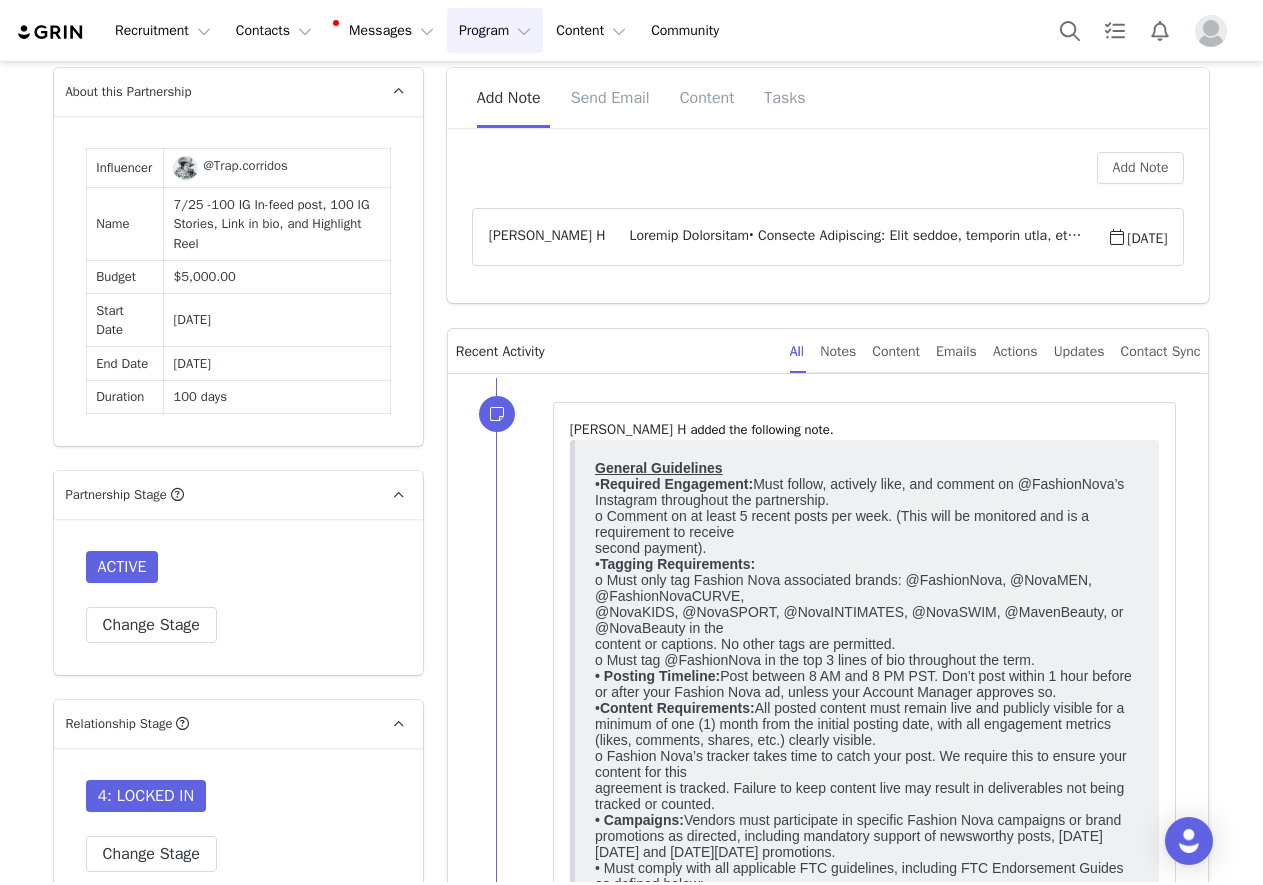 scroll, scrollTop: 900, scrollLeft: 0, axis: vertical 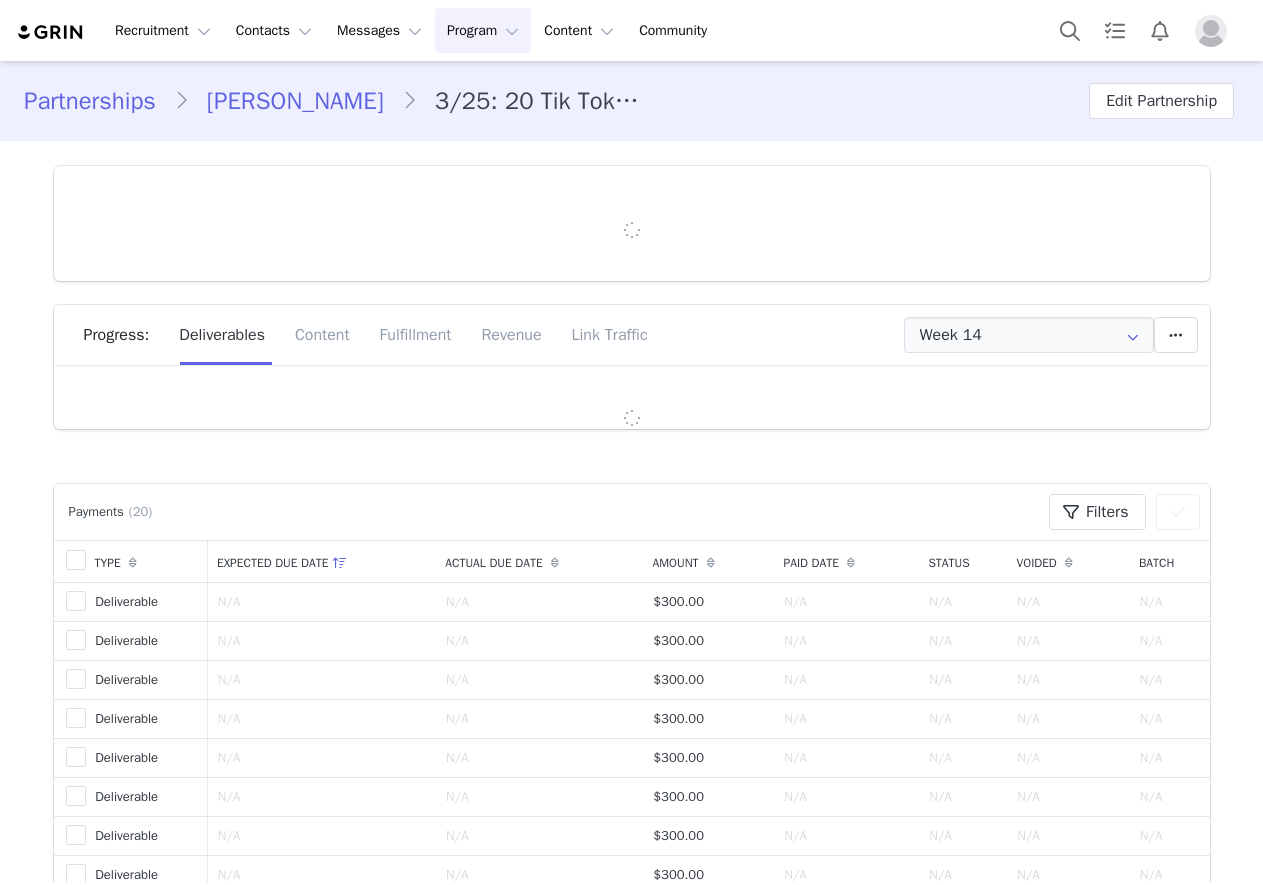 type on "+44 ([GEOGRAPHIC_DATA])" 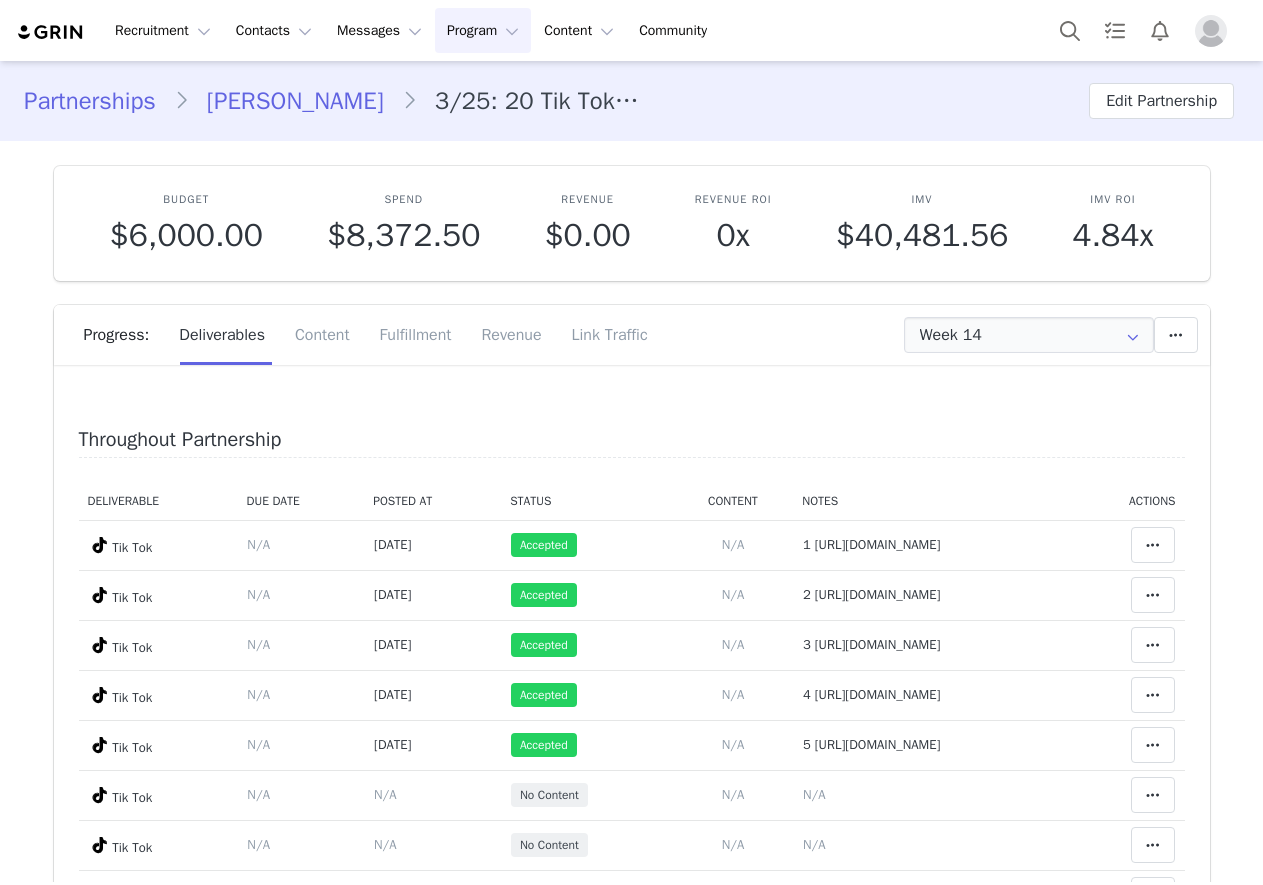 scroll, scrollTop: 0, scrollLeft: 0, axis: both 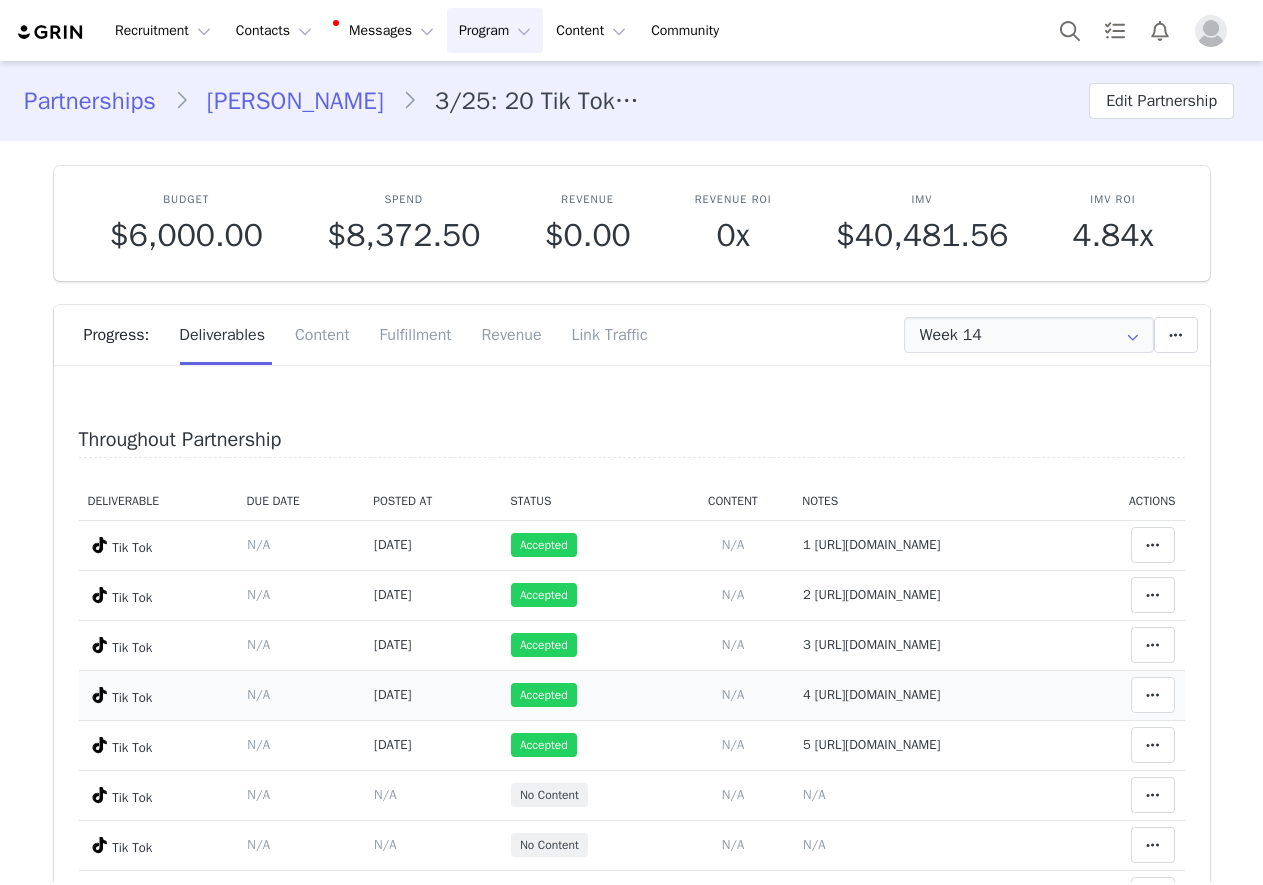 click on "4 https://www.tiktok.com/@christabearr/video/7513333024444943638" at bounding box center [871, 694] 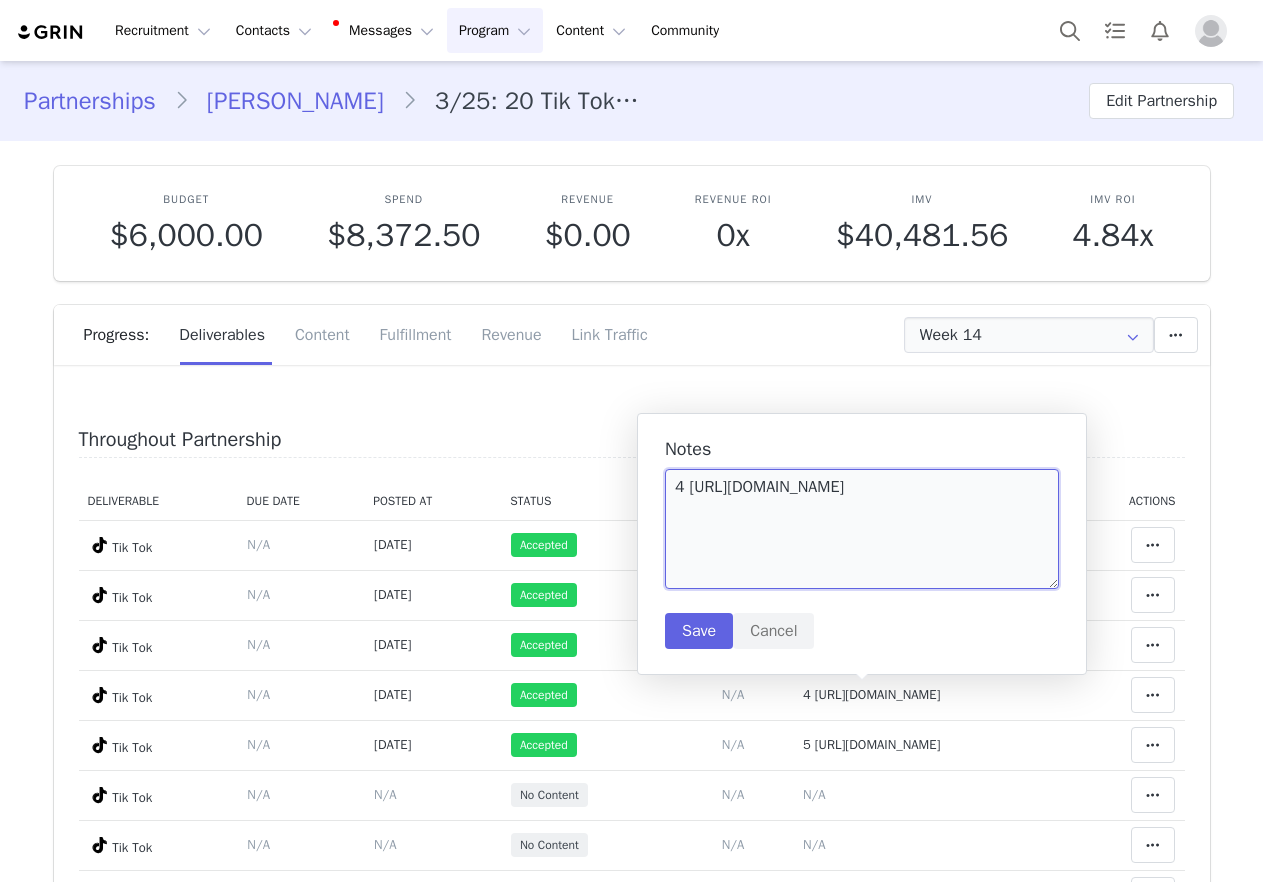 drag, startPoint x: 795, startPoint y: 540, endPoint x: 673, endPoint y: 514, distance: 124.73973 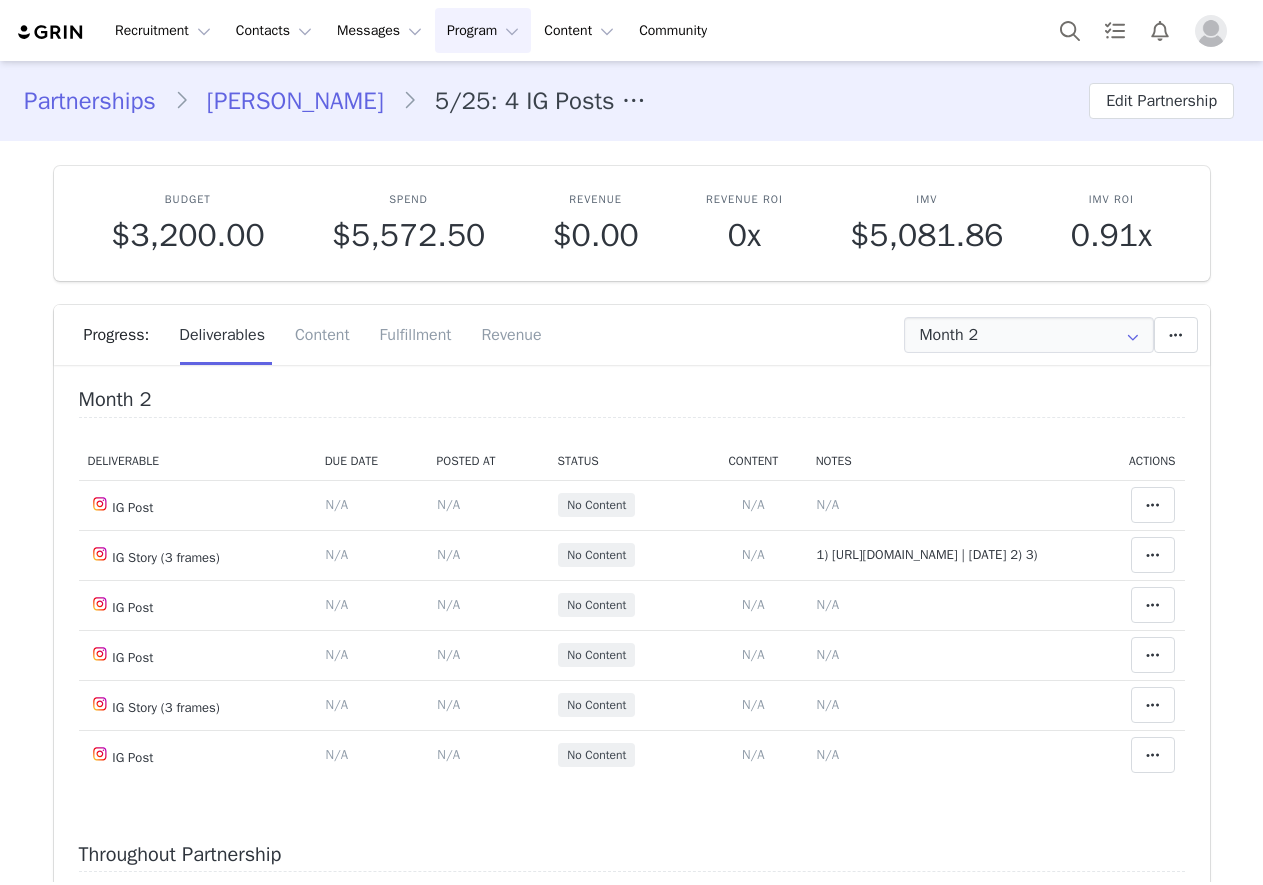 scroll, scrollTop: 0, scrollLeft: 0, axis: both 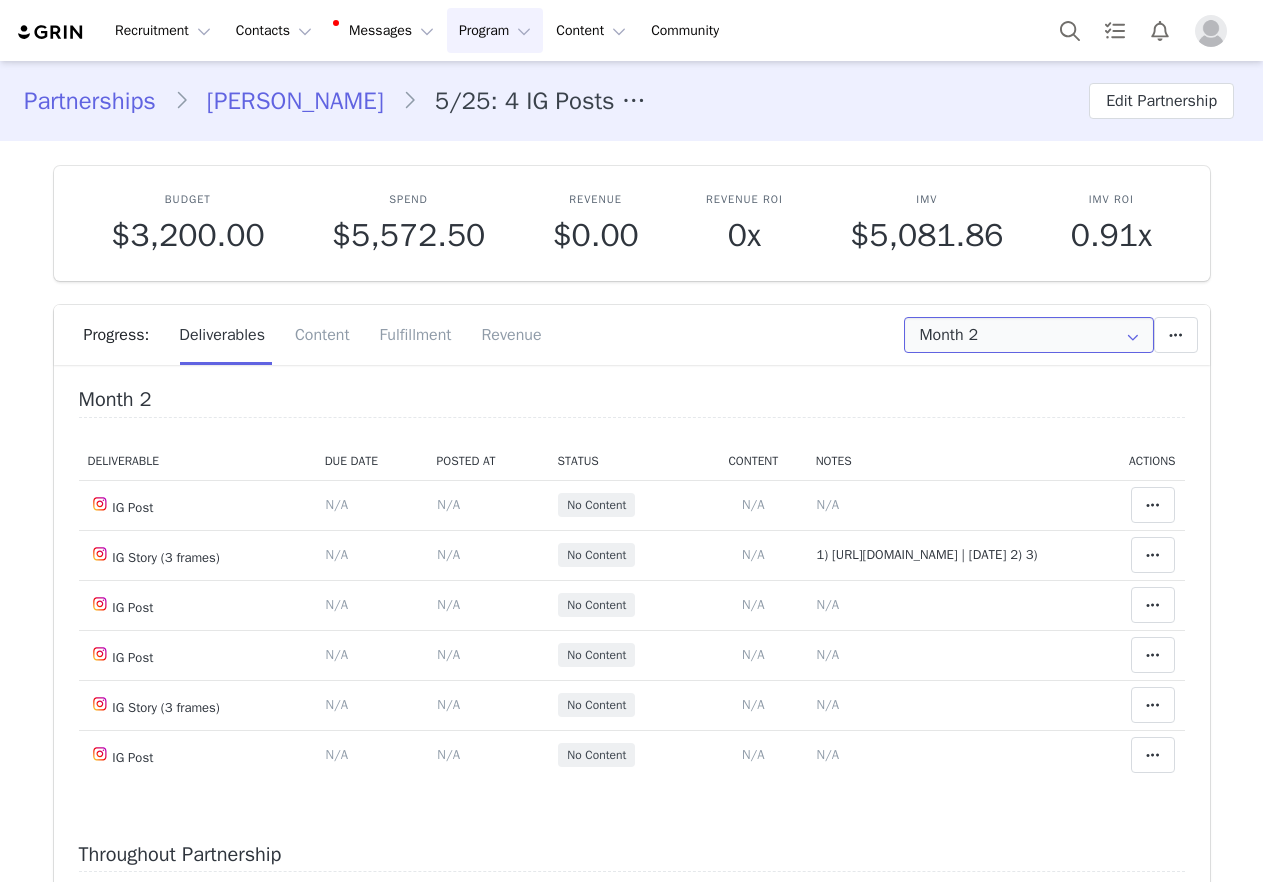 click on "Month 2" at bounding box center (1029, 335) 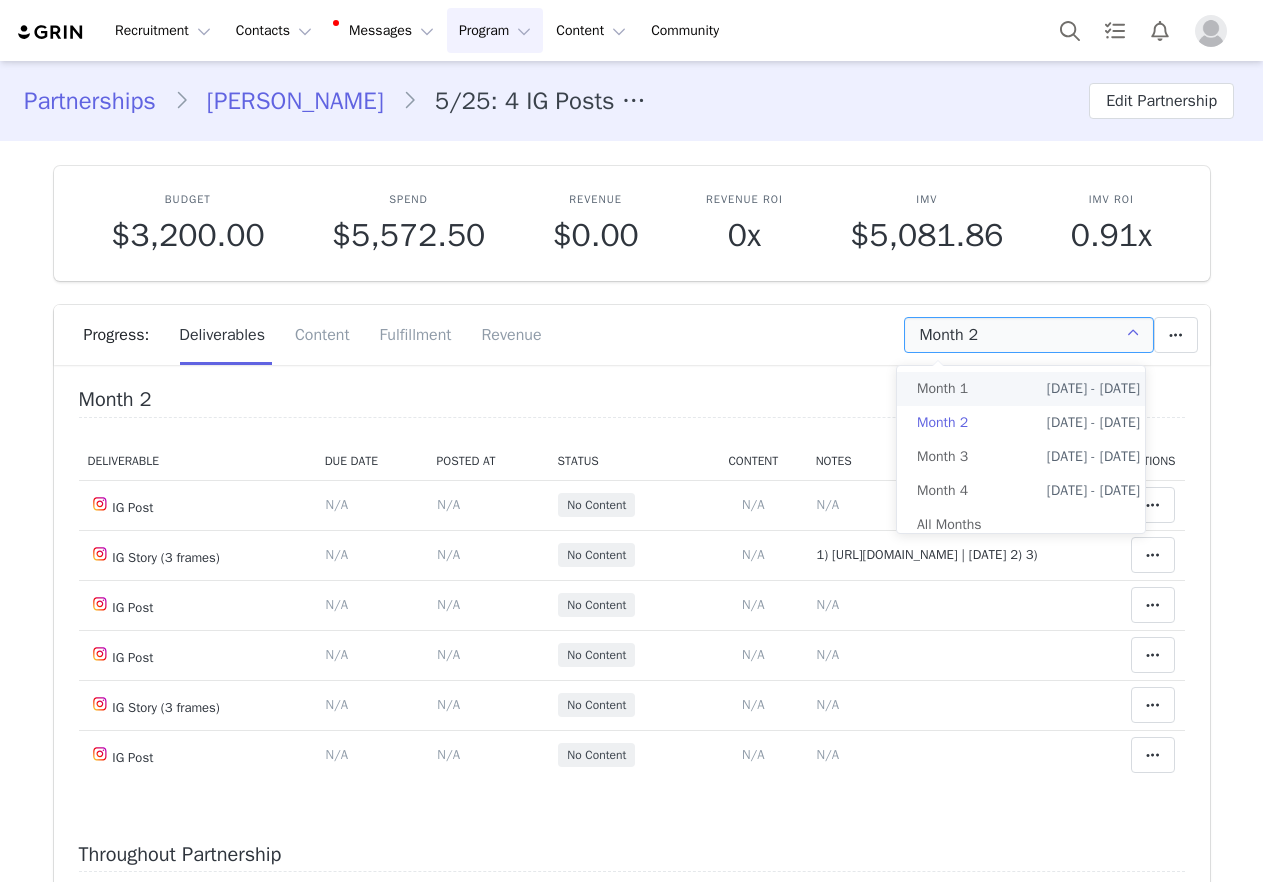 click on "Month 1  [DATE] - [DATE]" at bounding box center [1028, 389] 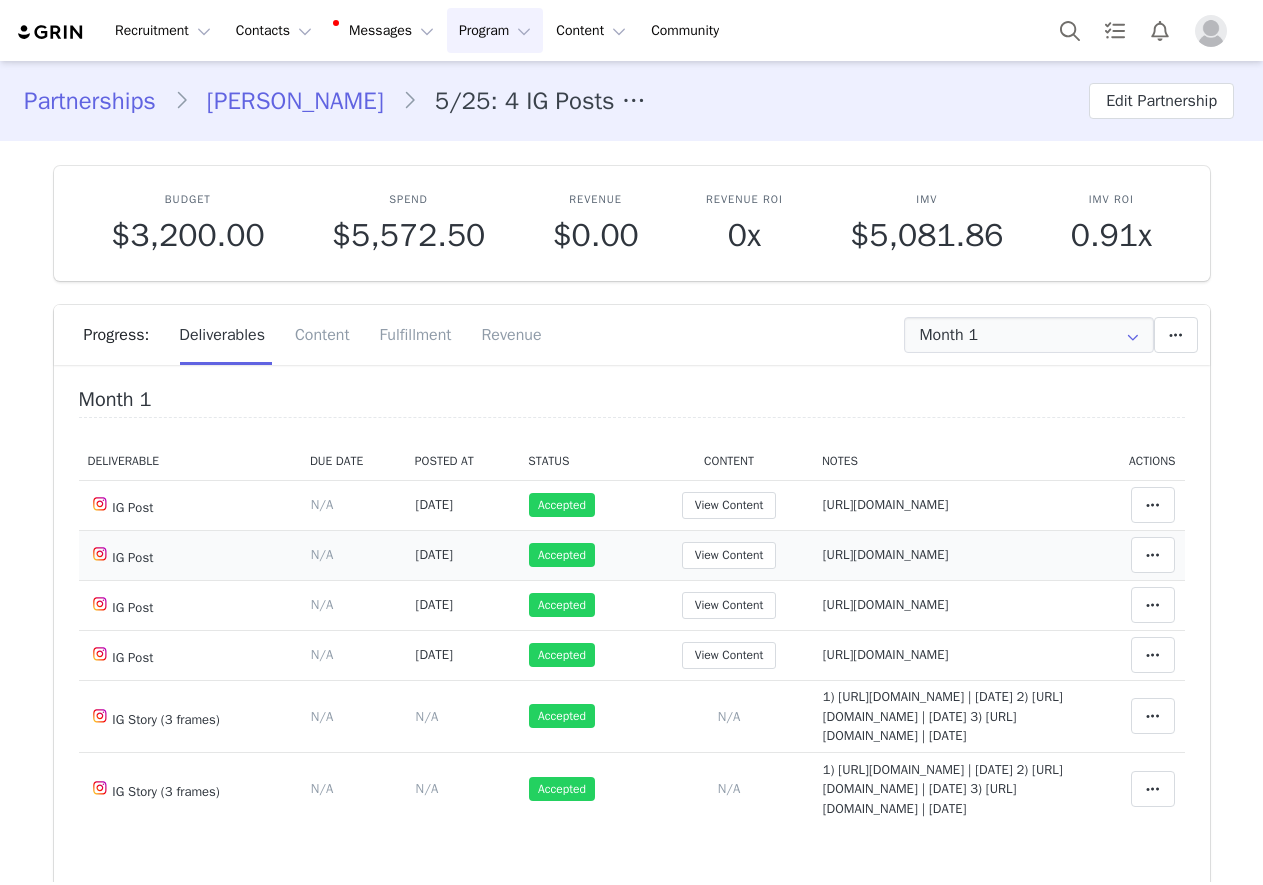 click on "https://www.instagram.com/p/DKWmNdxSay9/" at bounding box center [886, 554] 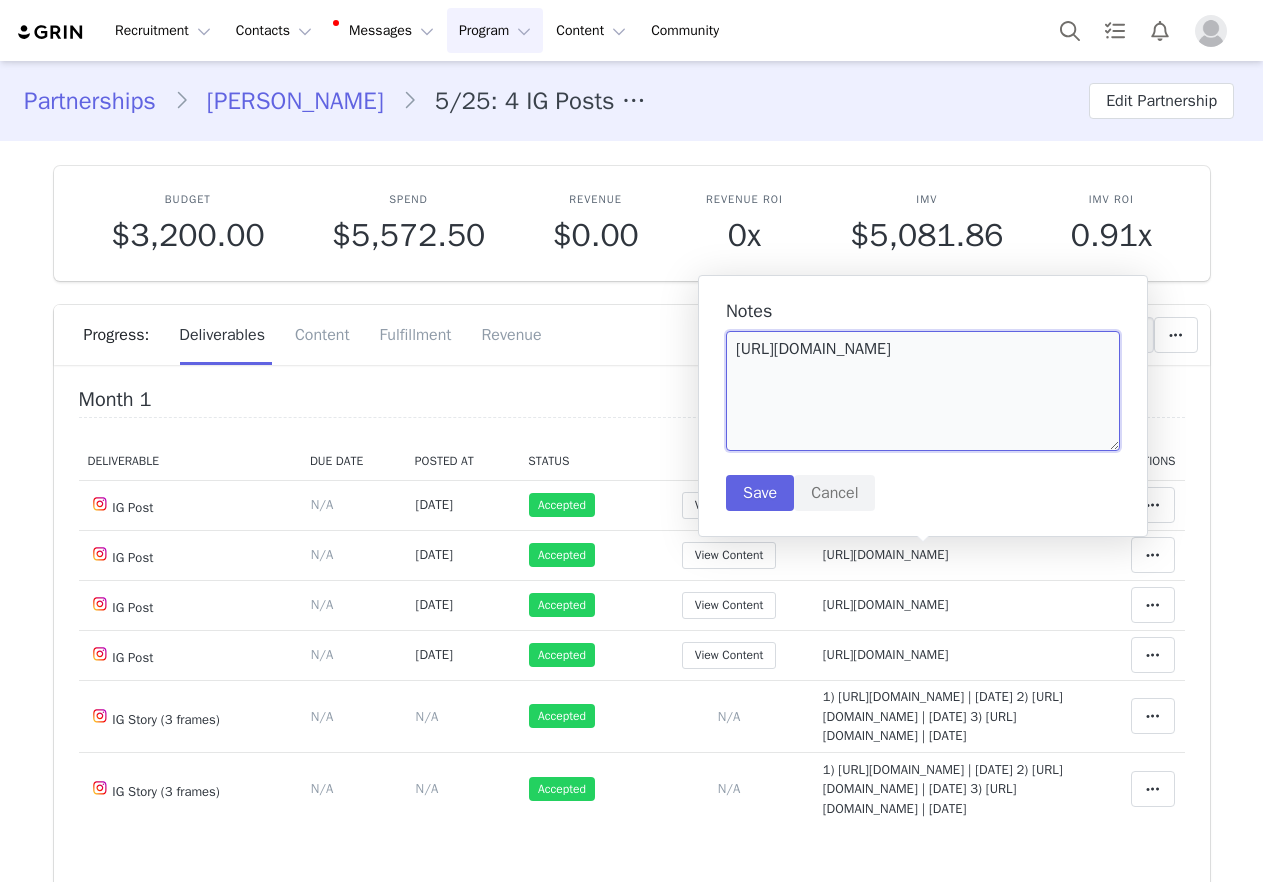 click on "https://www.instagram.com/p/DKWmNdxSay9/" at bounding box center [923, 391] 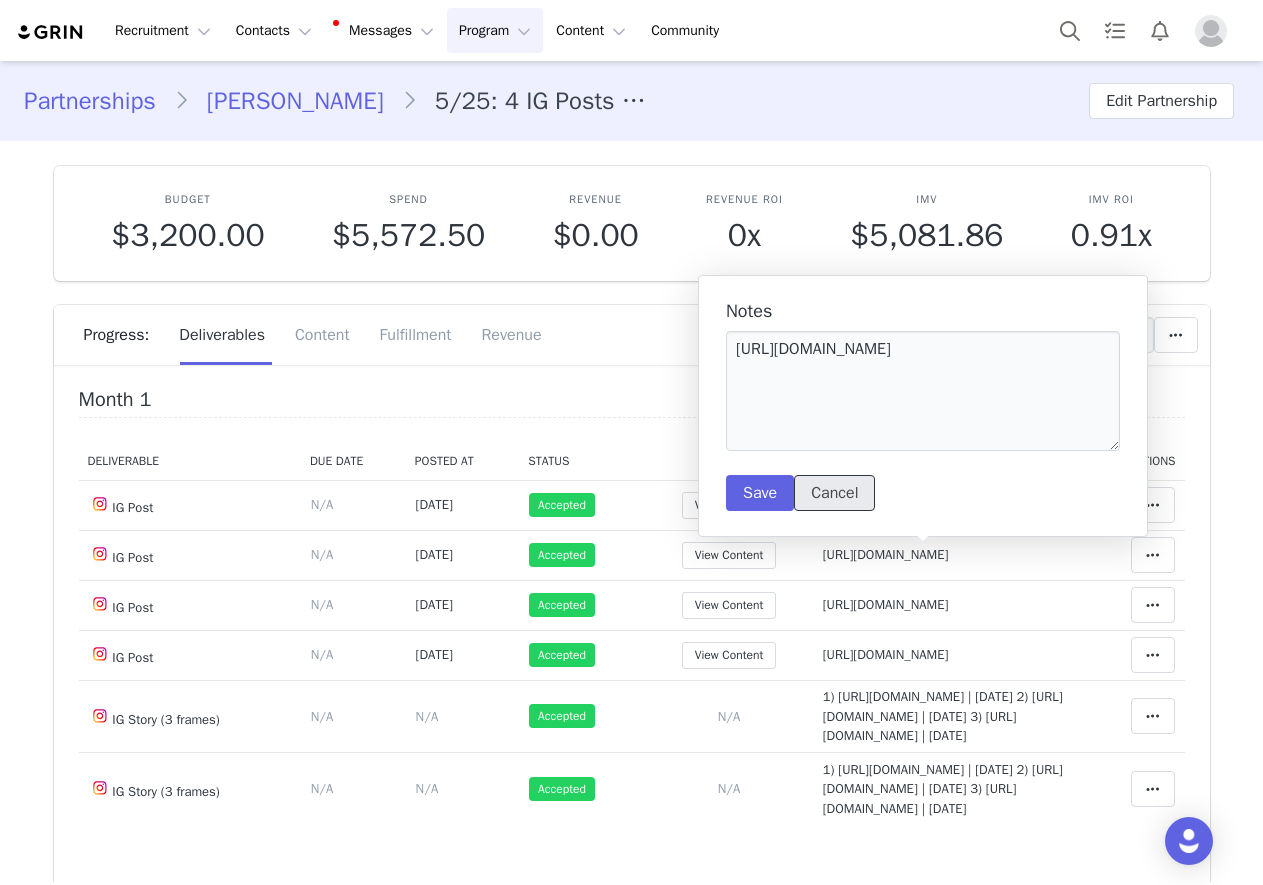 click on "Cancel" at bounding box center [834, 493] 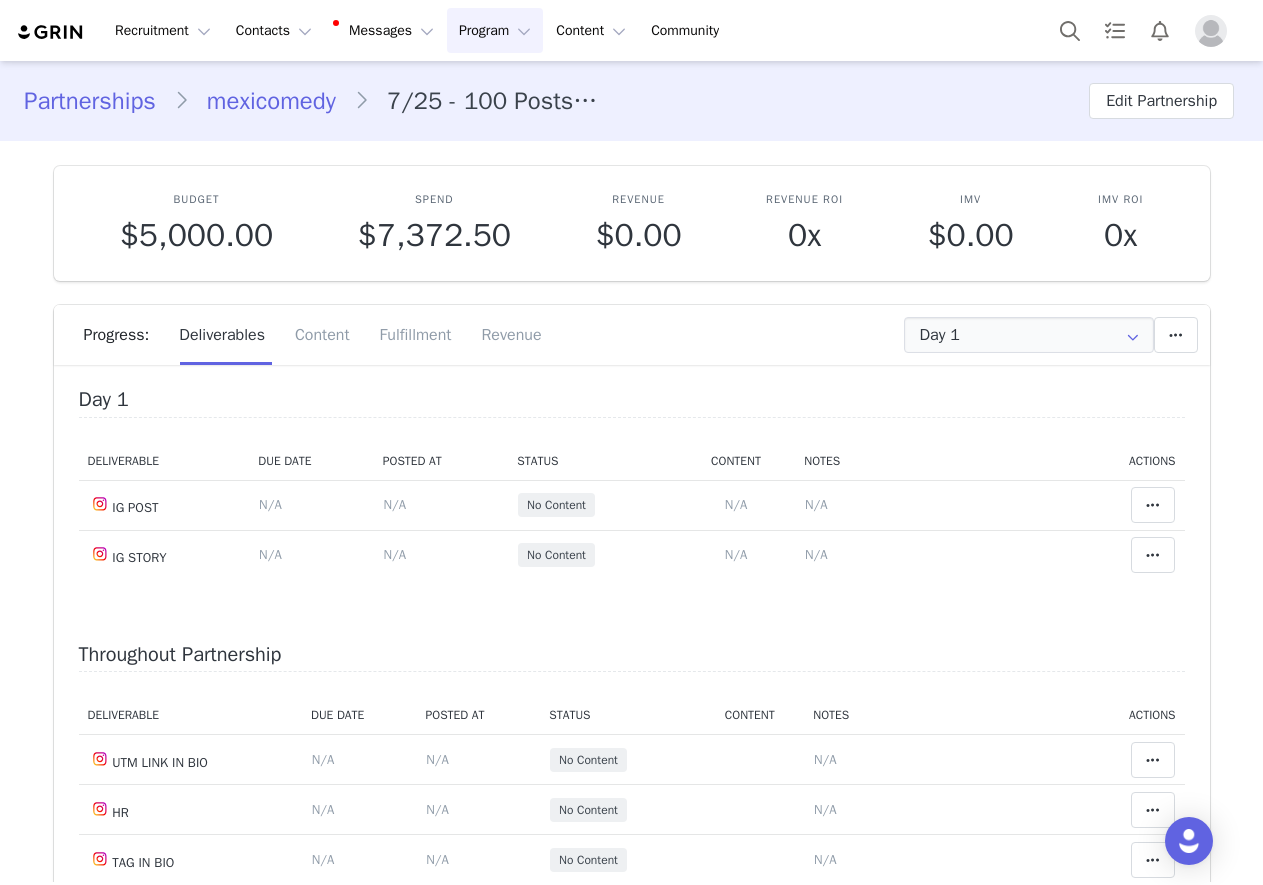 scroll, scrollTop: 0, scrollLeft: 0, axis: both 